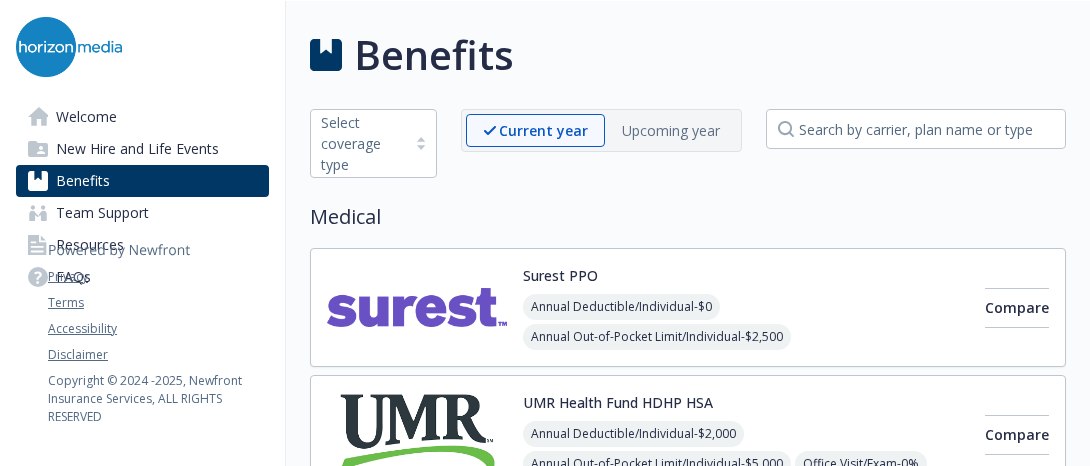 scroll, scrollTop: 0, scrollLeft: 0, axis: both 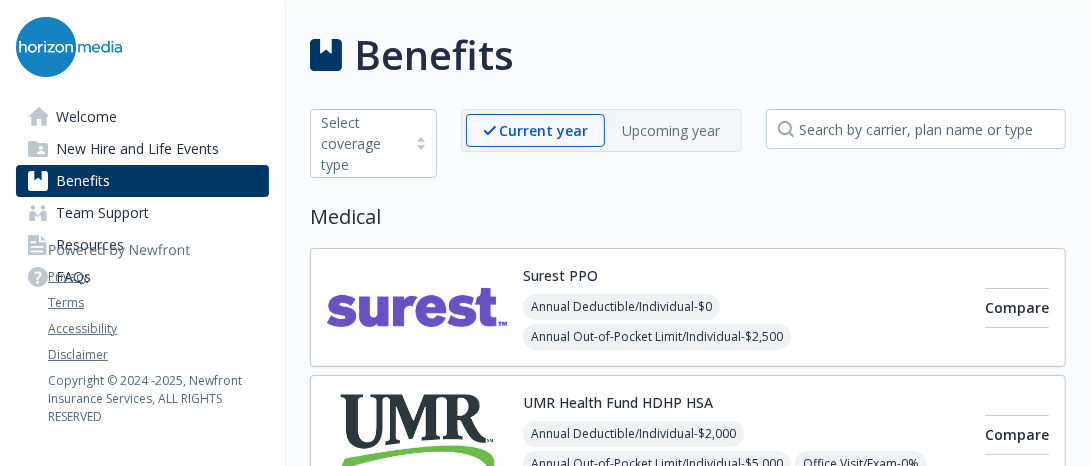 click on "Benefits" at bounding box center [83, 181] 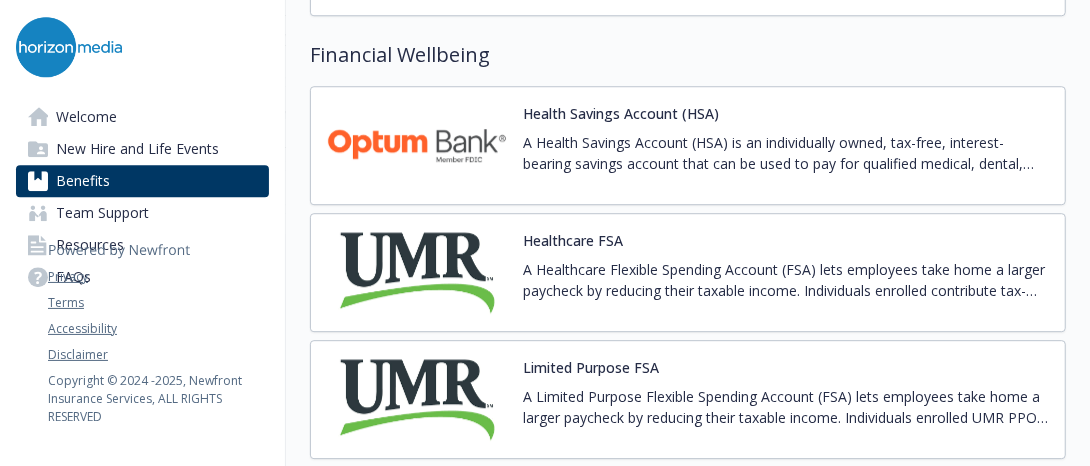 scroll, scrollTop: 2928, scrollLeft: 0, axis: vertical 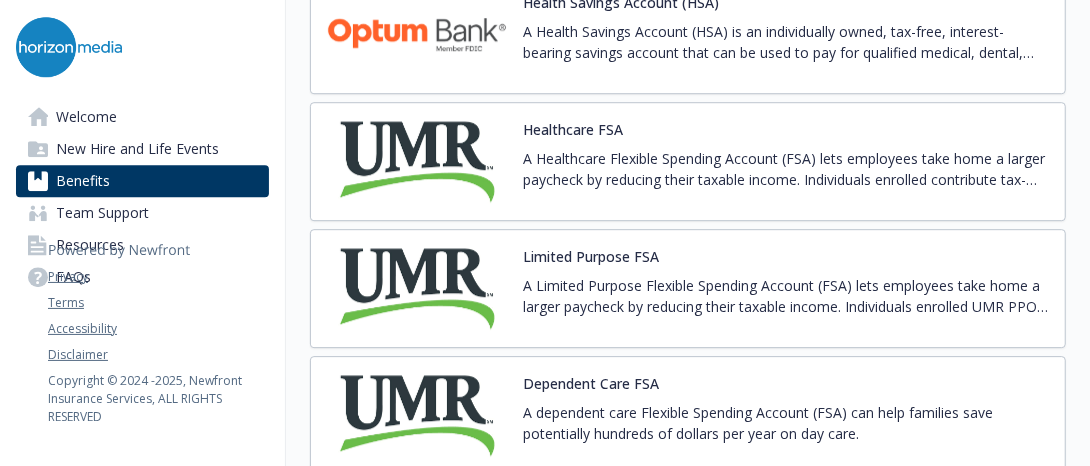 click on "A Limited Purpose Flexible Spending Account (FSA) lets employees take home a larger paycheck by reducing their taxable income. Individuals enrolled UMR PPO High Deductible Health Plan (HDHP) can contribute tax-free dollars into an account that can be used throughout the year on qualified dental and vision expenses — reducing out-of-pocket costs." at bounding box center (786, 296) 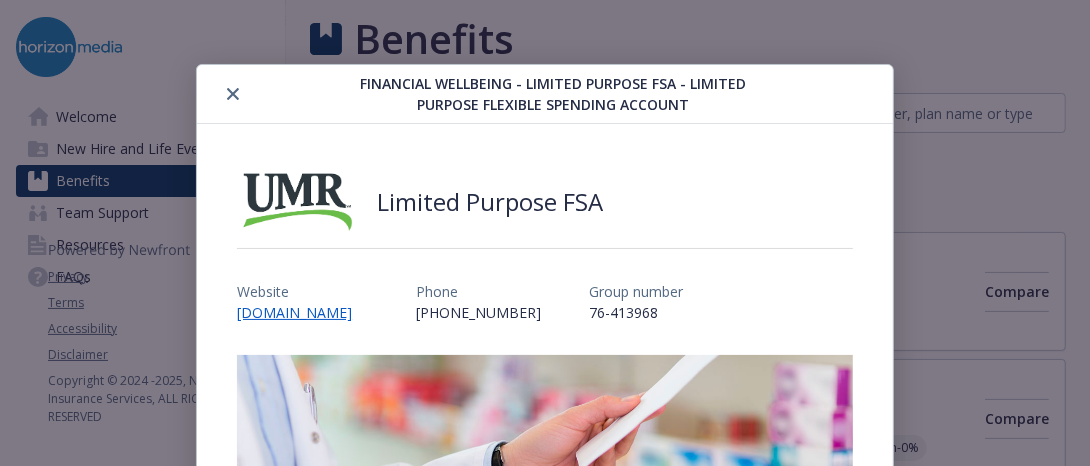 scroll, scrollTop: 2928, scrollLeft: 0, axis: vertical 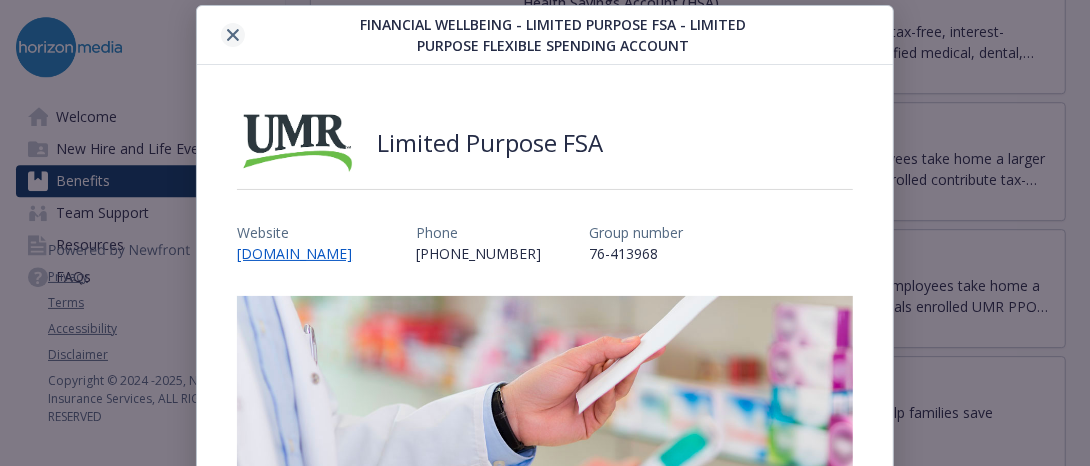 click 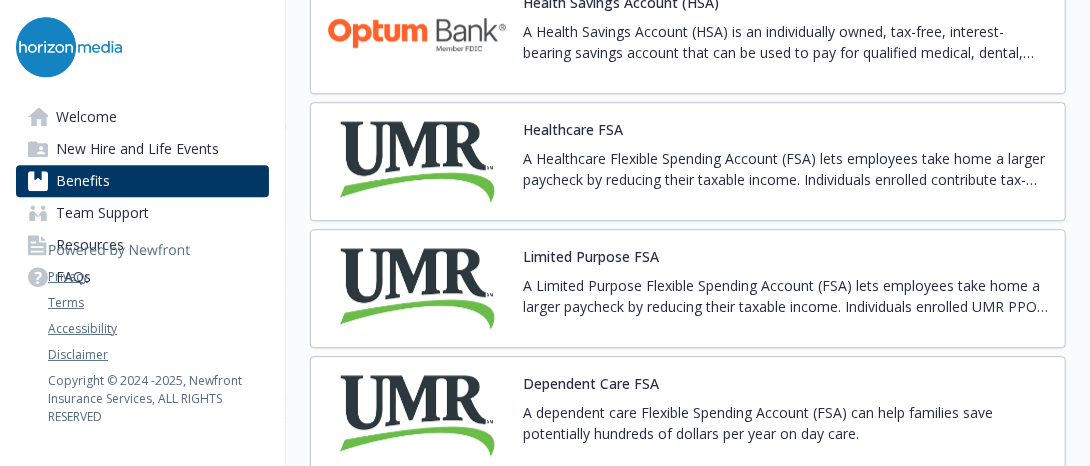 click on "Healthcare FSA A Healthcare Flexible Spending Account (FSA) lets employees take home a larger paycheck by reducing their taxable income. Individuals enrolled contribute tax-free dollars into an account that can be used throughout the year on qualified medical, dental, and vision expenses — reducing out-of-pocket costs." at bounding box center [786, 161] 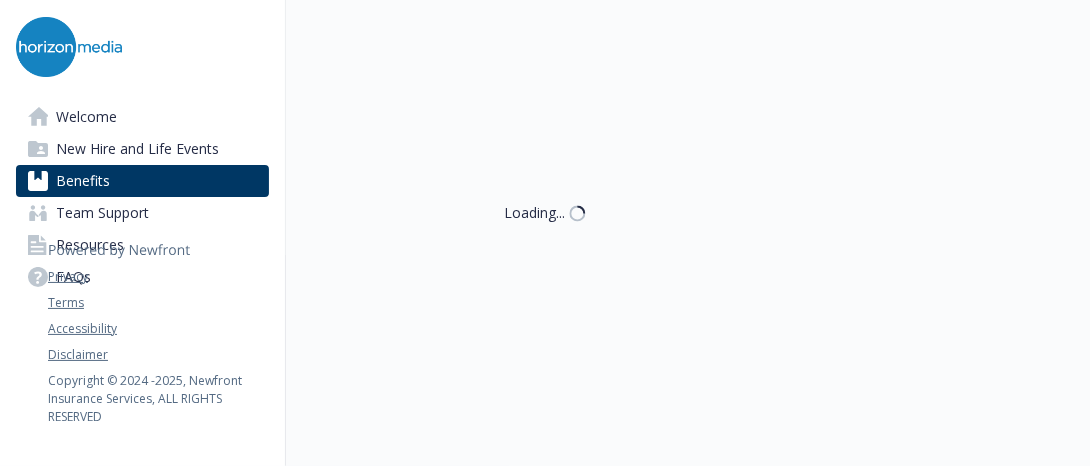 scroll, scrollTop: 2928, scrollLeft: 0, axis: vertical 